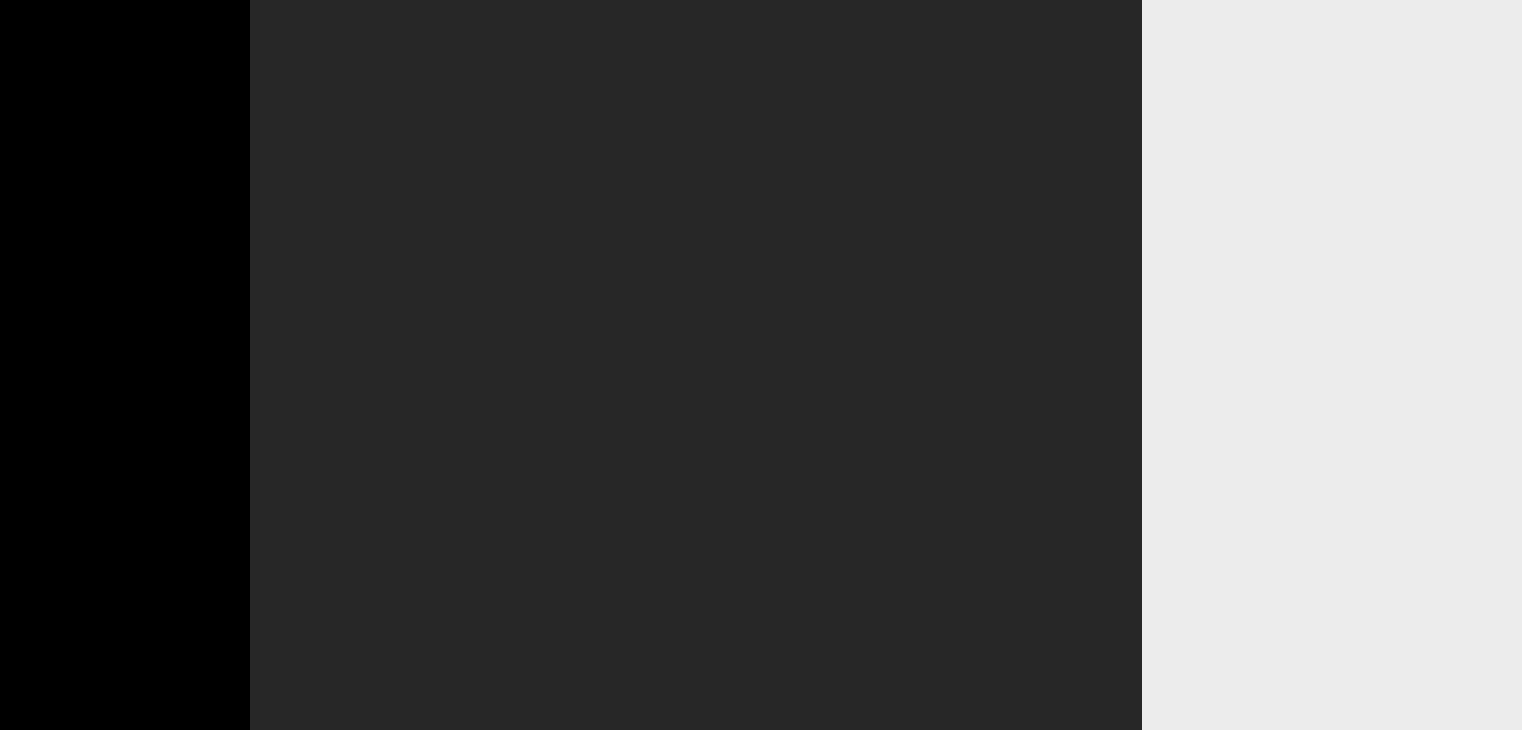 scroll, scrollTop: 0, scrollLeft: 0, axis: both 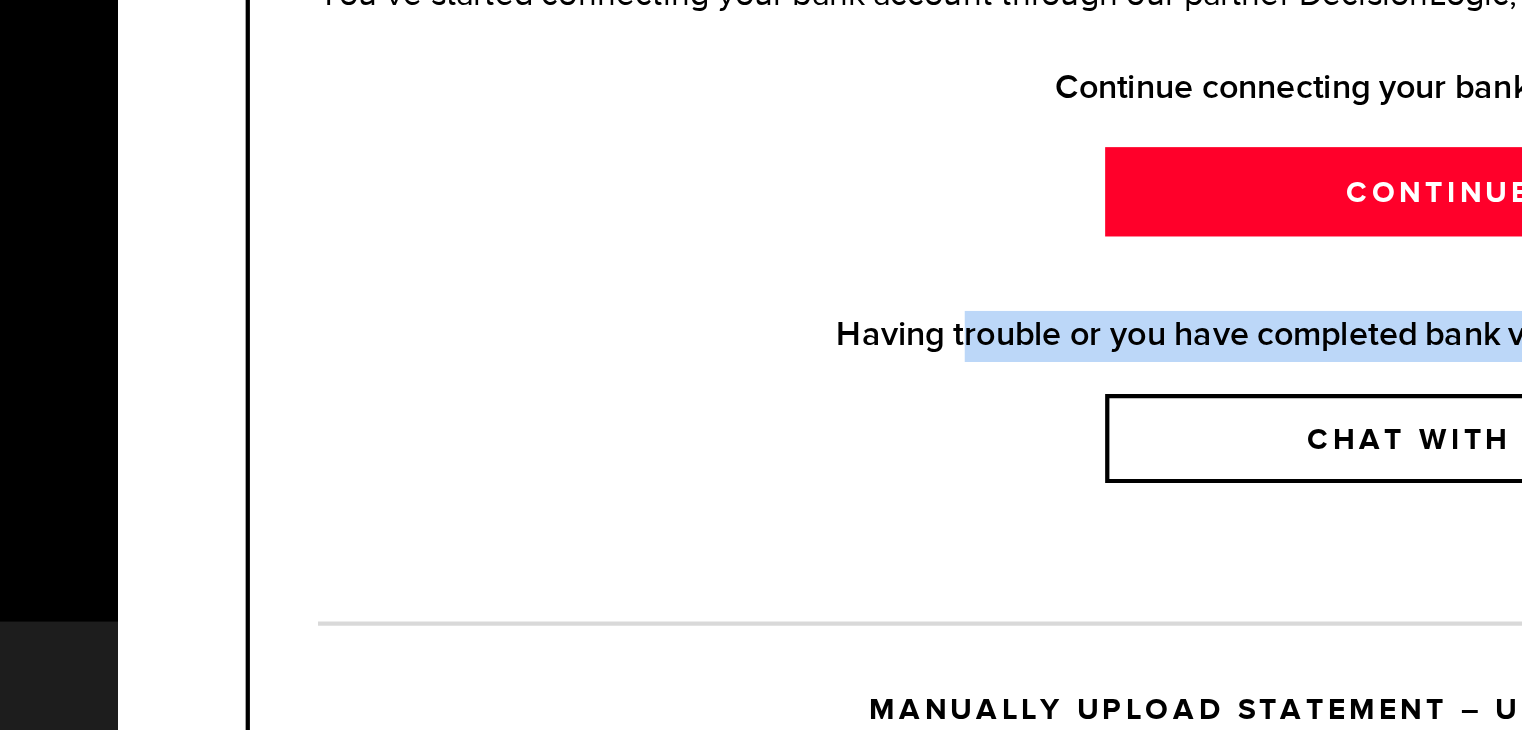 drag, startPoint x: 636, startPoint y: 514, endPoint x: 401, endPoint y: 657, distance: 275.08908 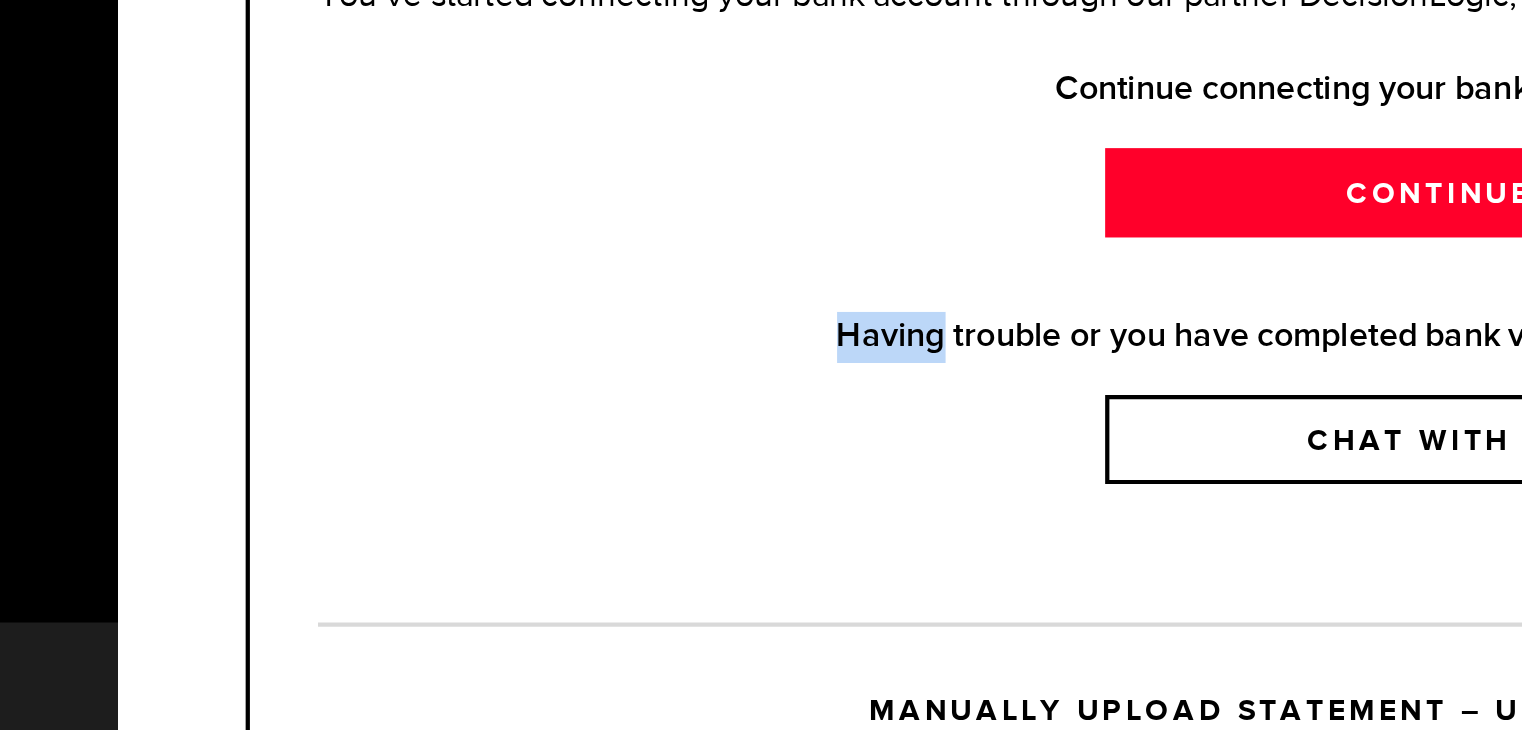 drag, startPoint x: 631, startPoint y: 535, endPoint x: 562, endPoint y: 545, distance: 69.72087 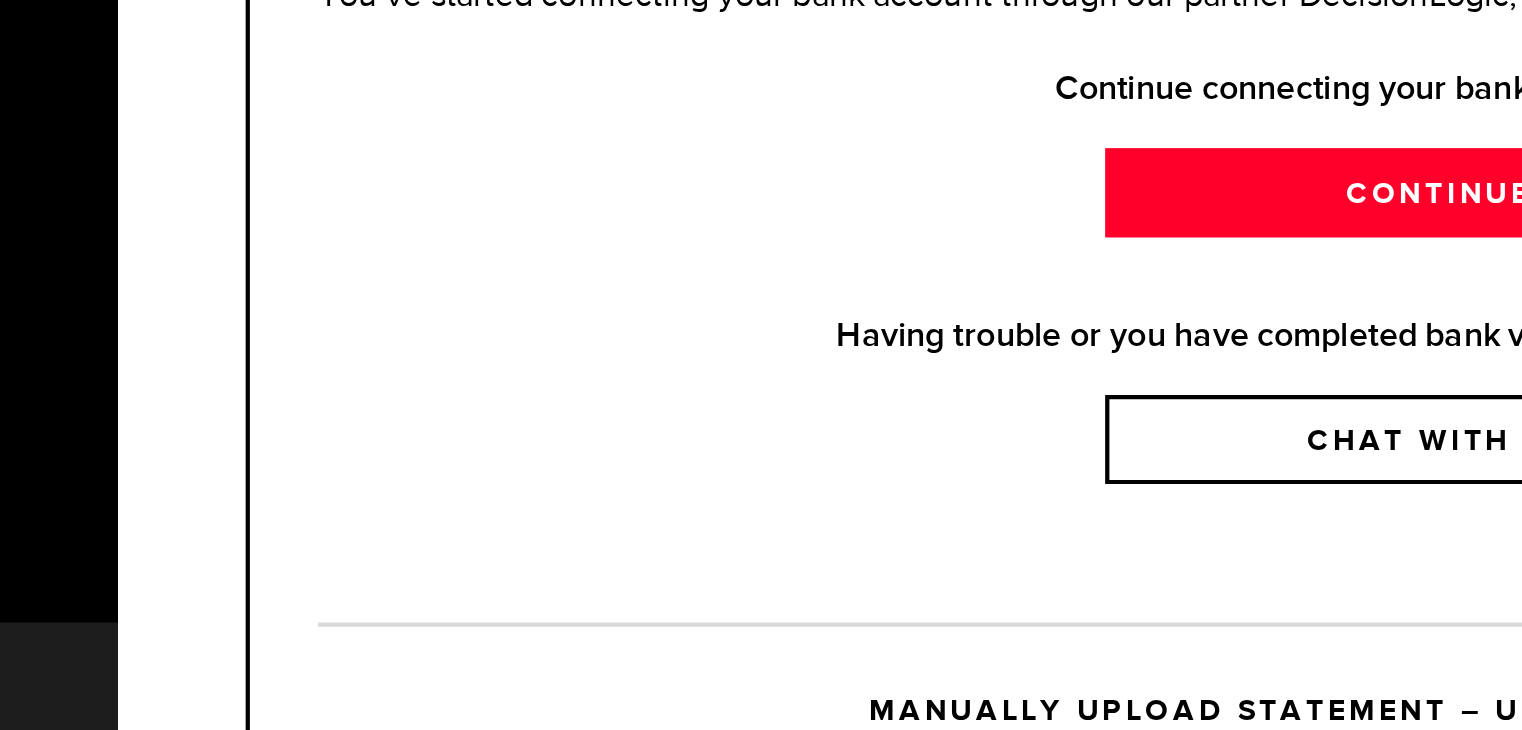 drag, startPoint x: 539, startPoint y: 557, endPoint x: 554, endPoint y: 631, distance: 75.50497 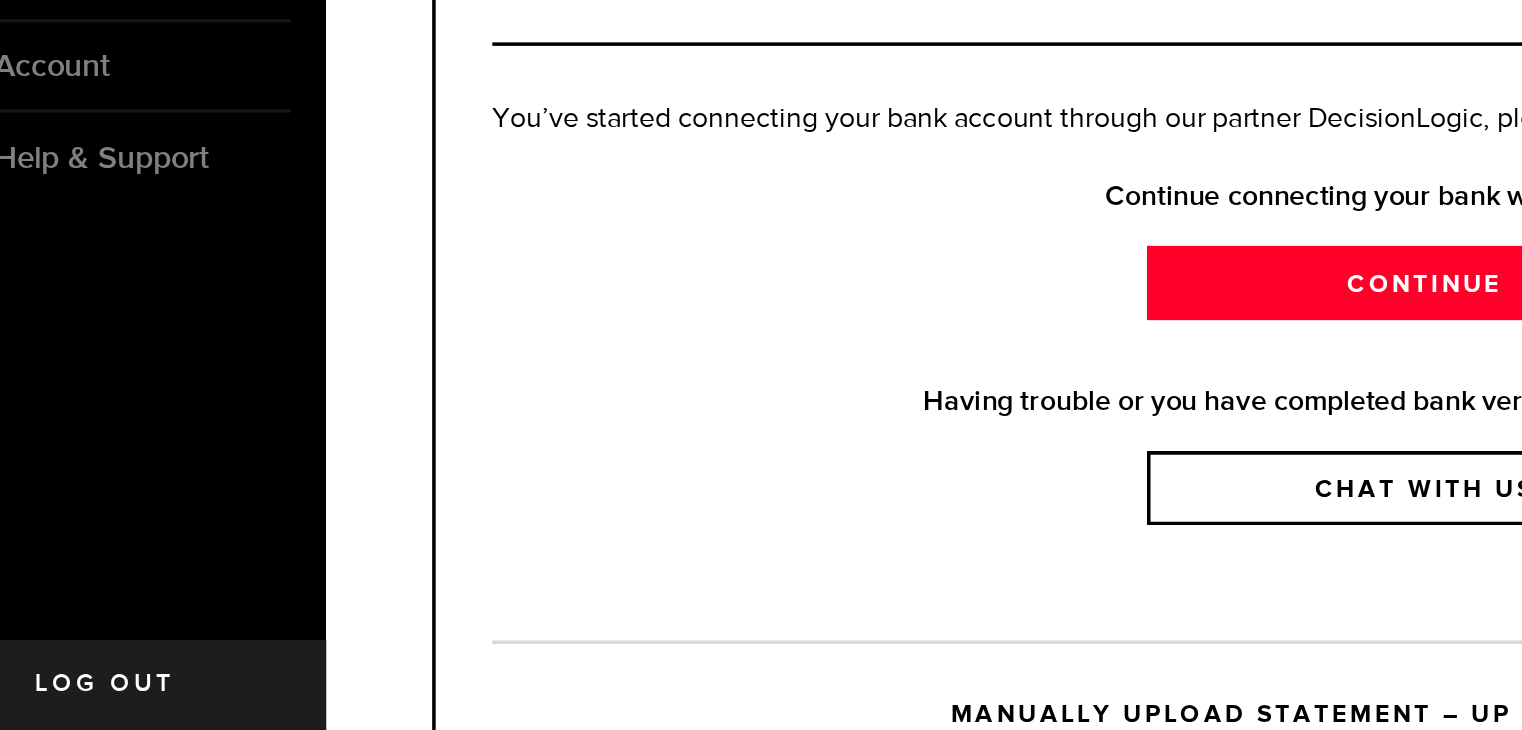 scroll, scrollTop: 0, scrollLeft: 0, axis: both 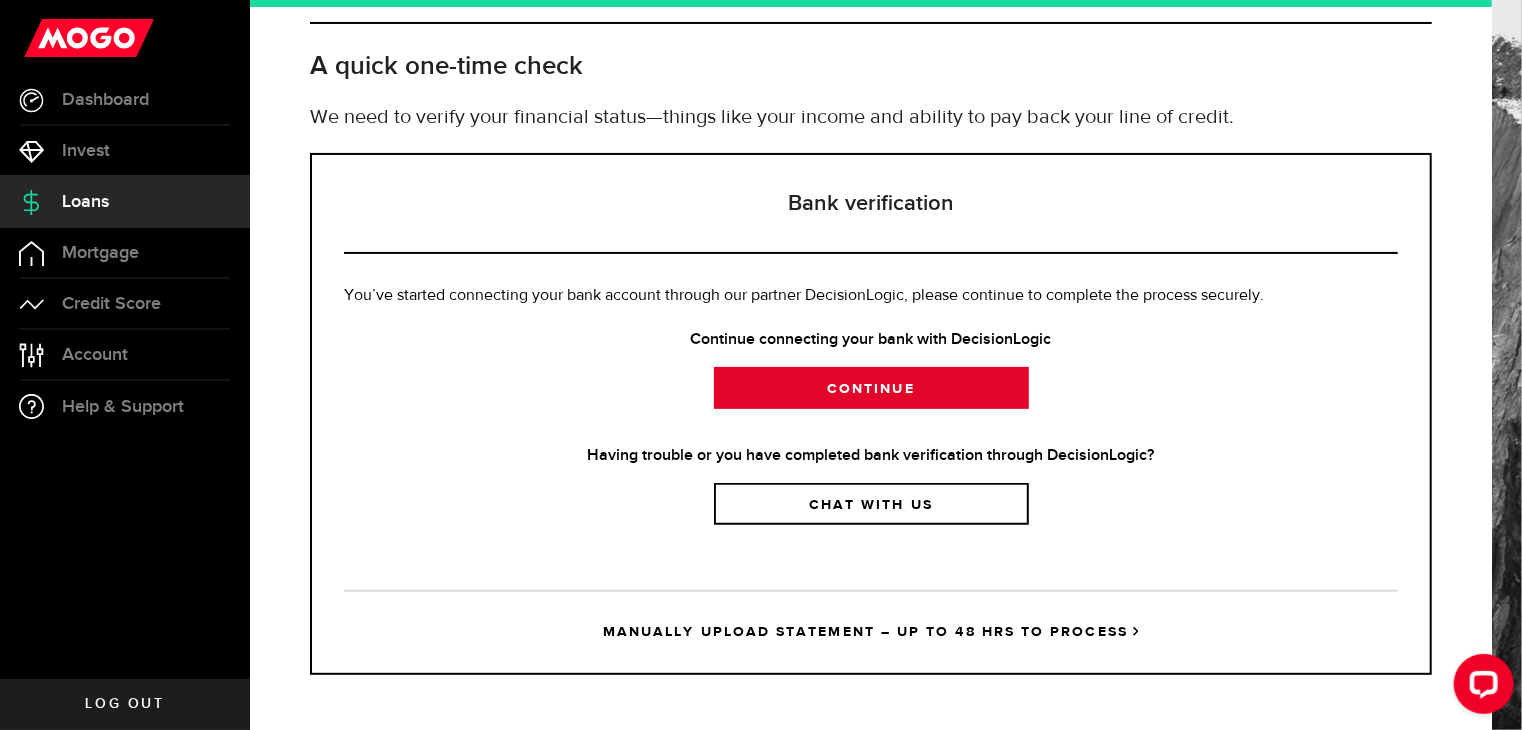 click on "Continue" at bounding box center [871, 388] 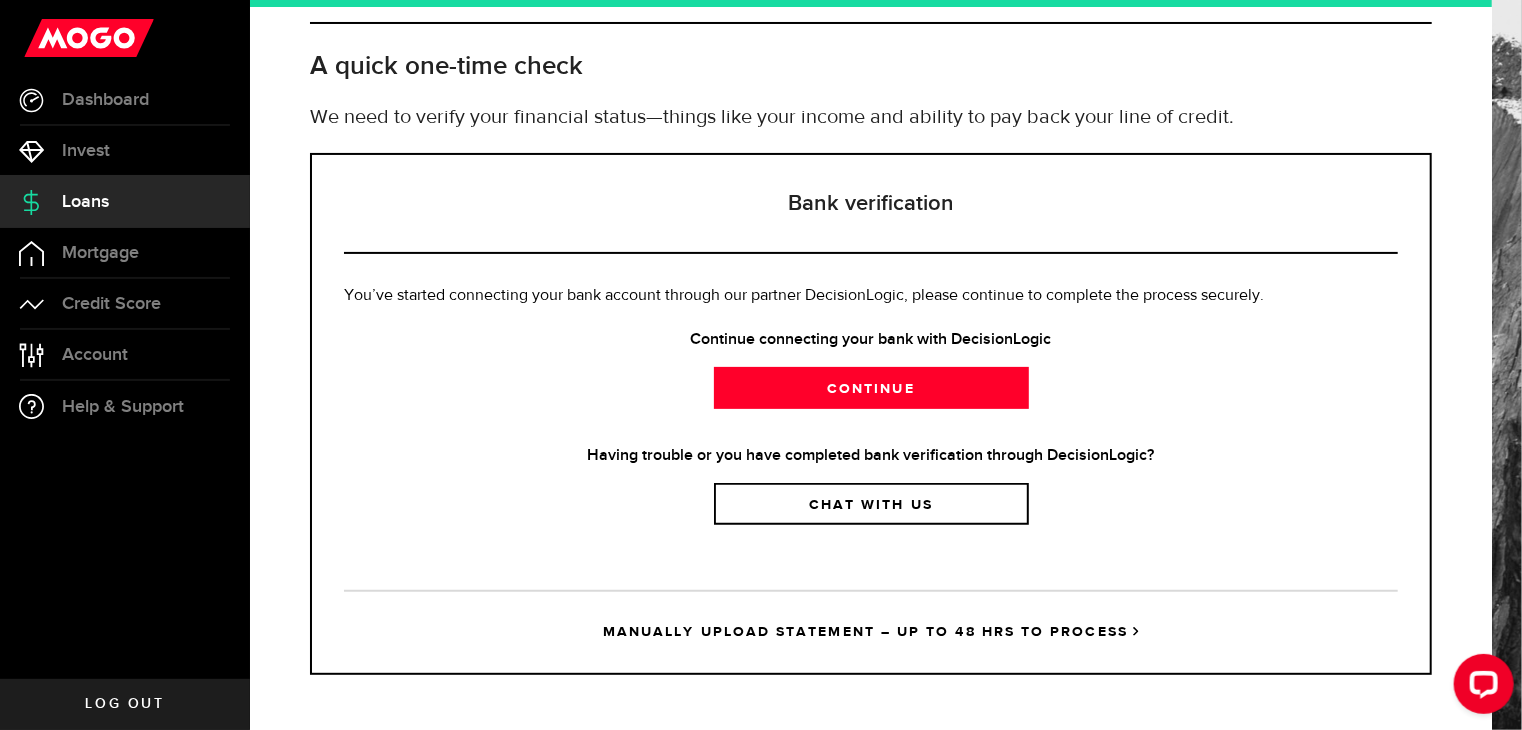 scroll, scrollTop: 0, scrollLeft: 0, axis: both 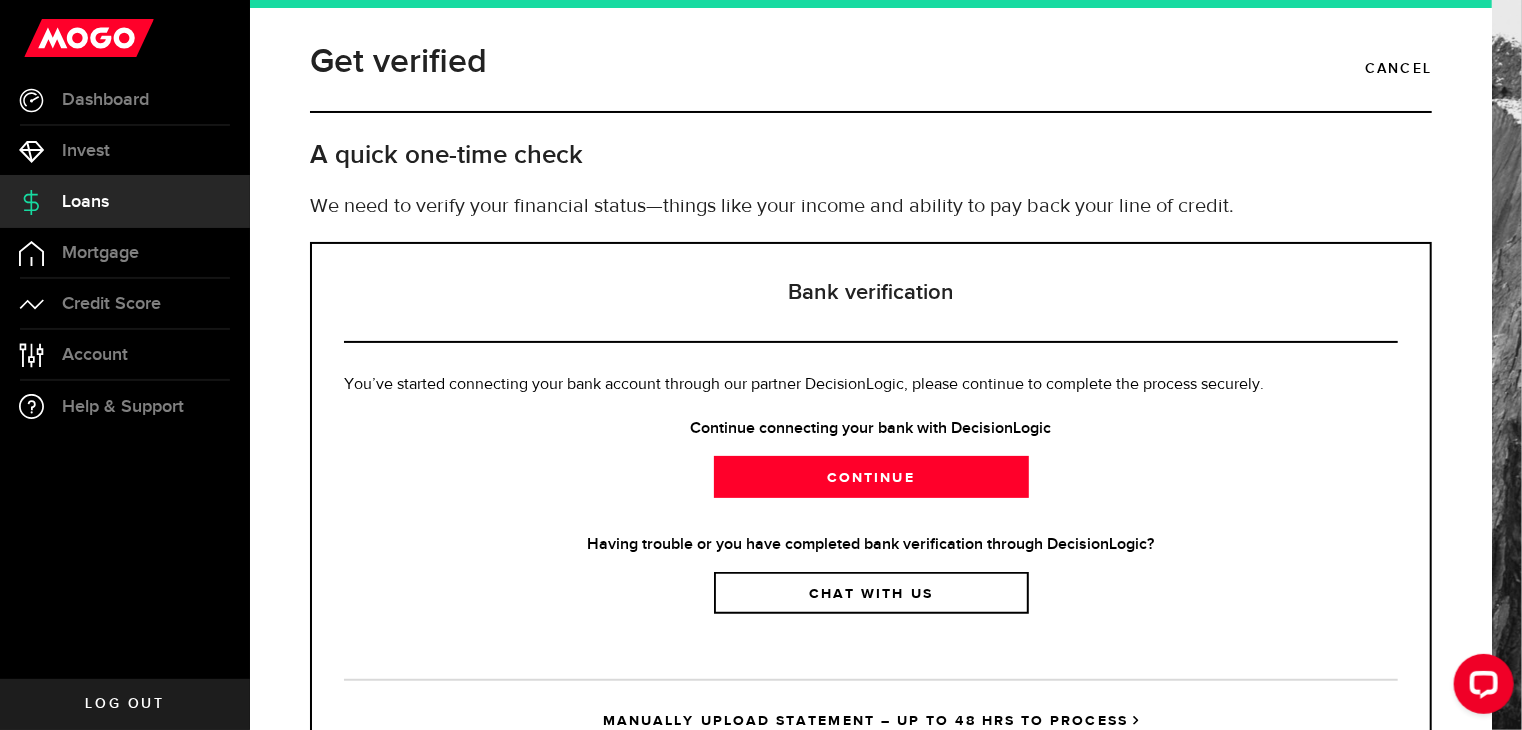 click on "Loans" at bounding box center [125, 202] 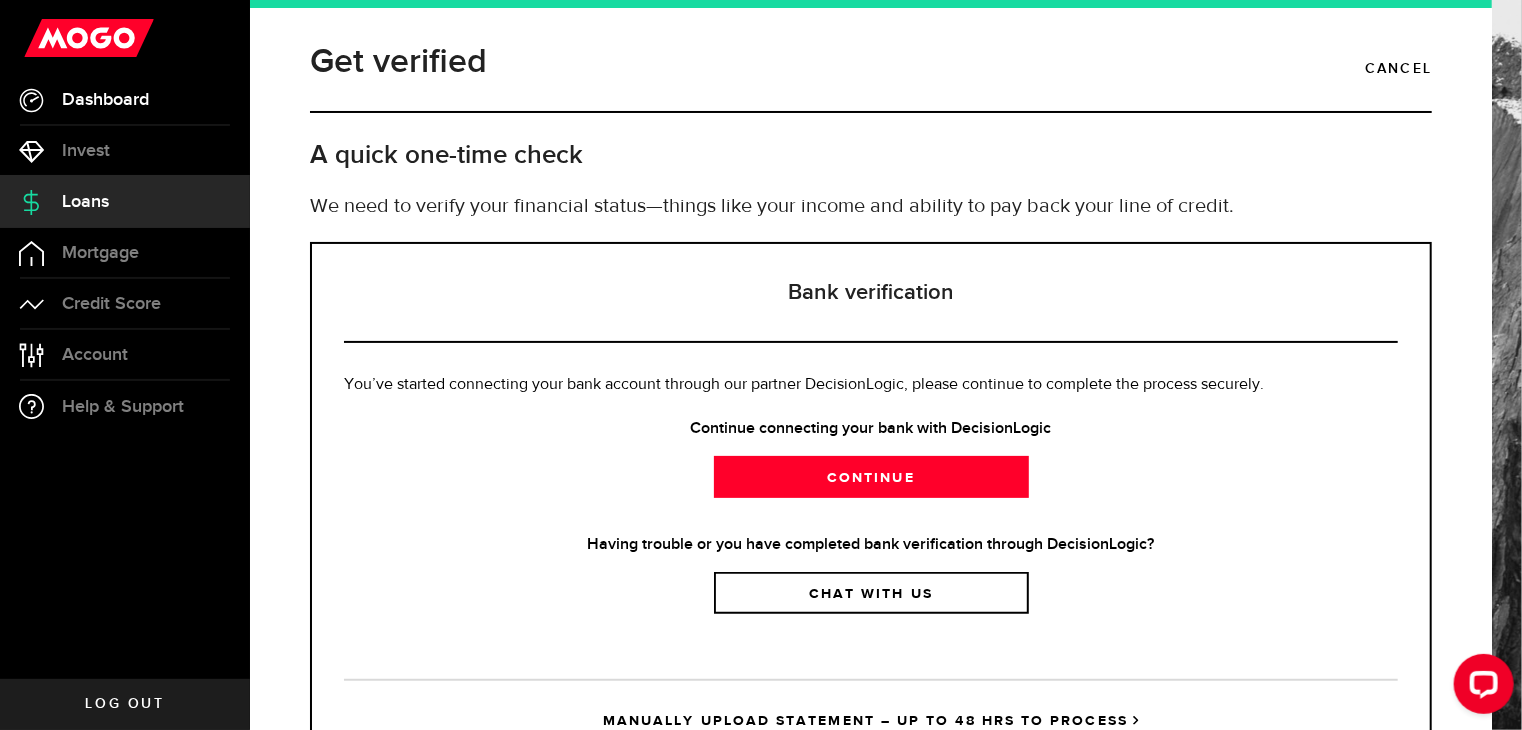click on "Dashboard" at bounding box center (105, 100) 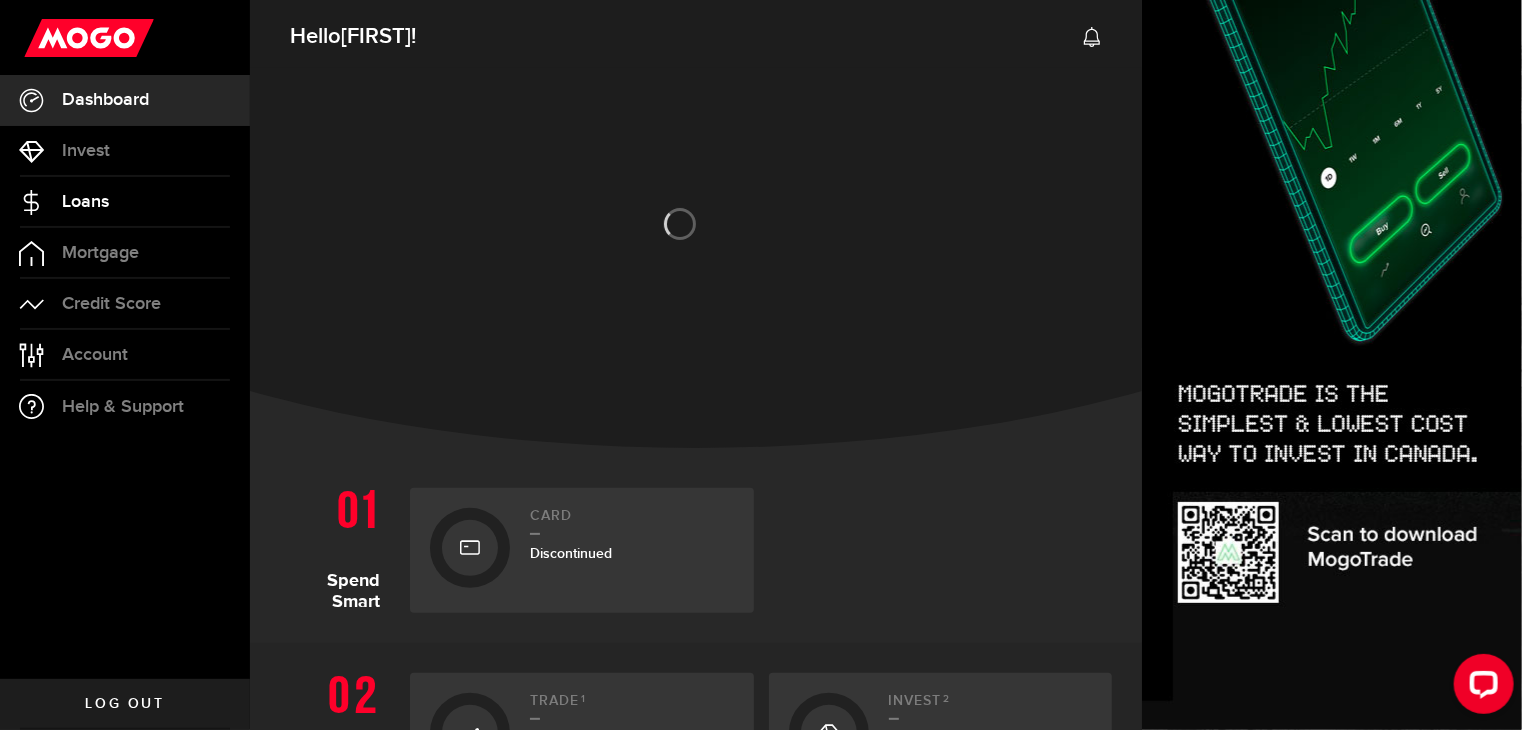 click on "Loans" at bounding box center (85, 202) 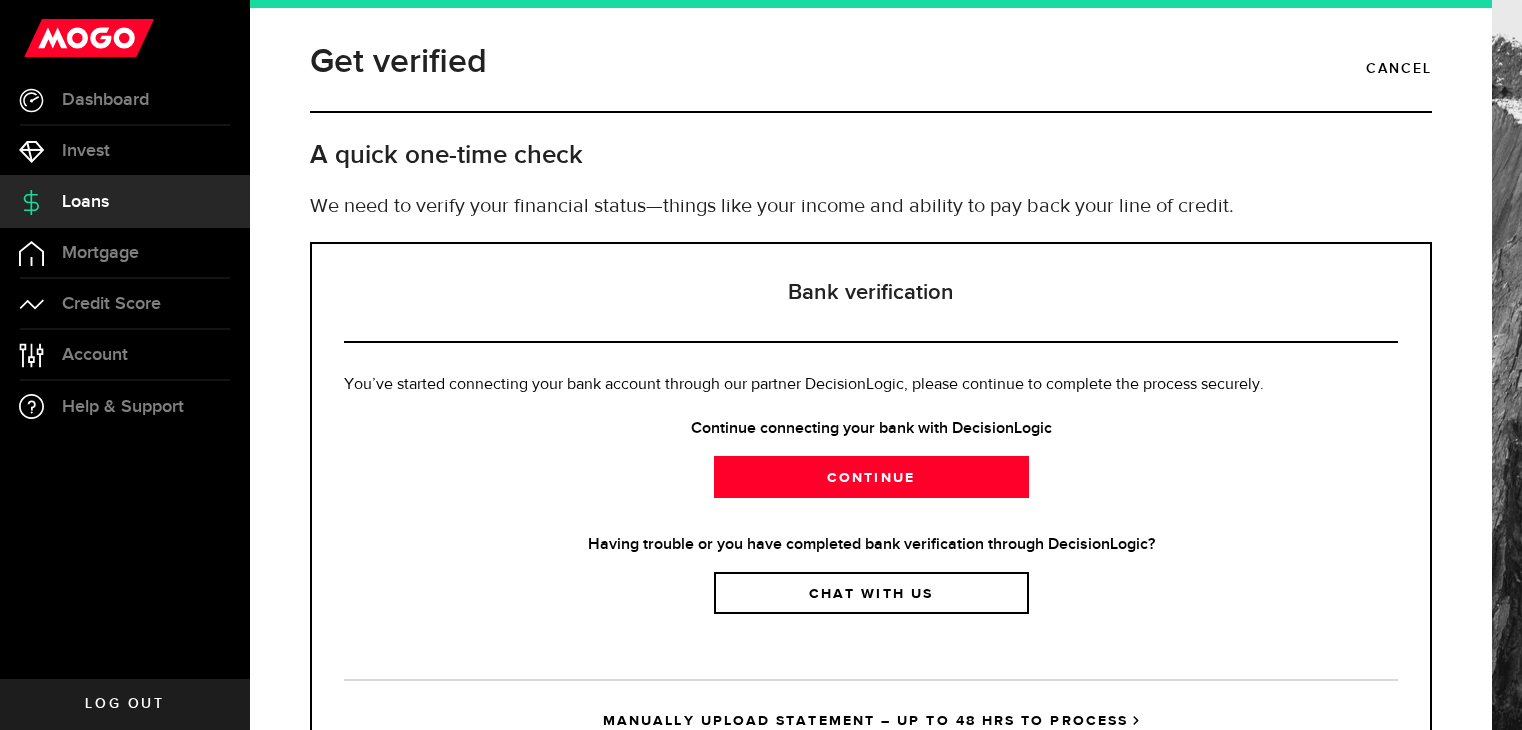 scroll, scrollTop: 0, scrollLeft: 0, axis: both 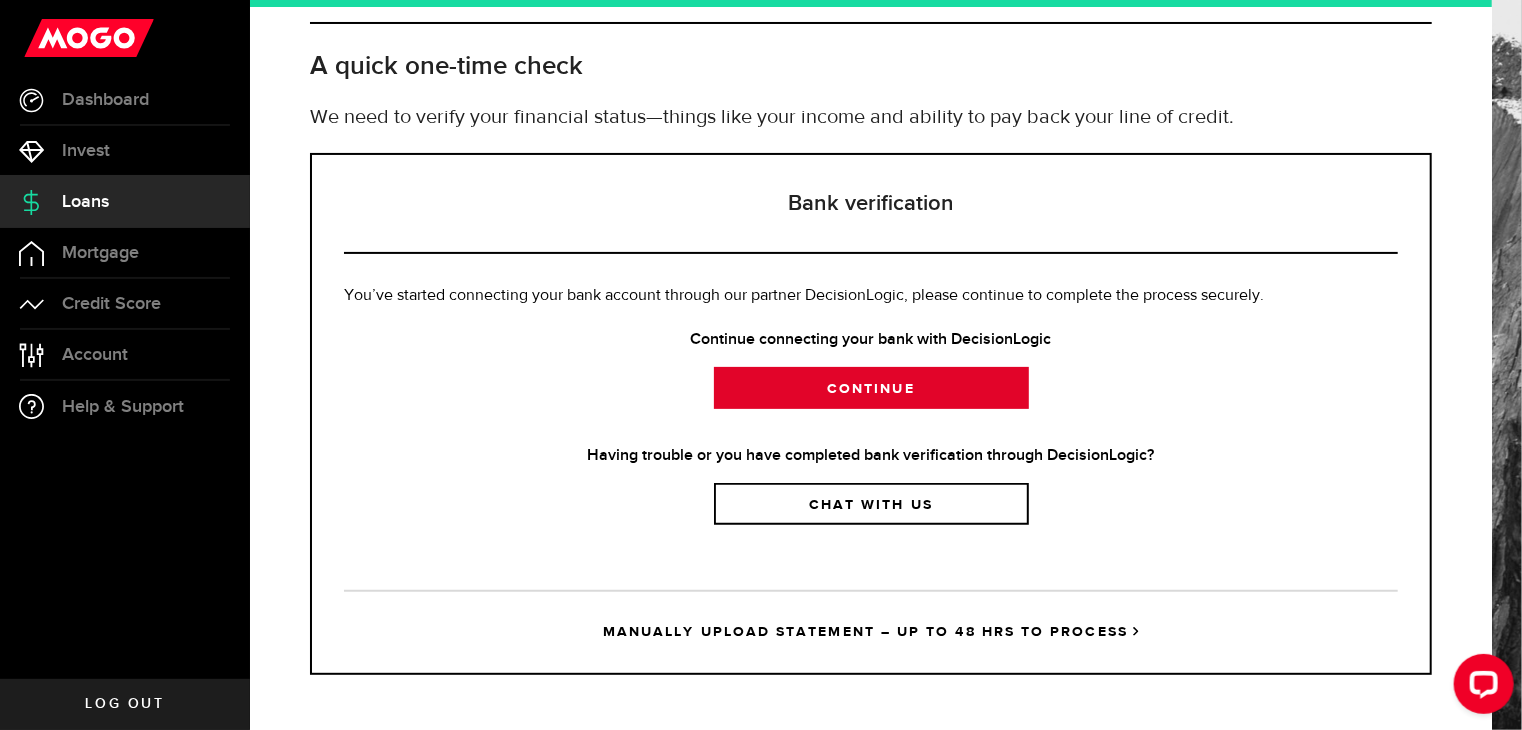 click on "Continue" at bounding box center (871, 388) 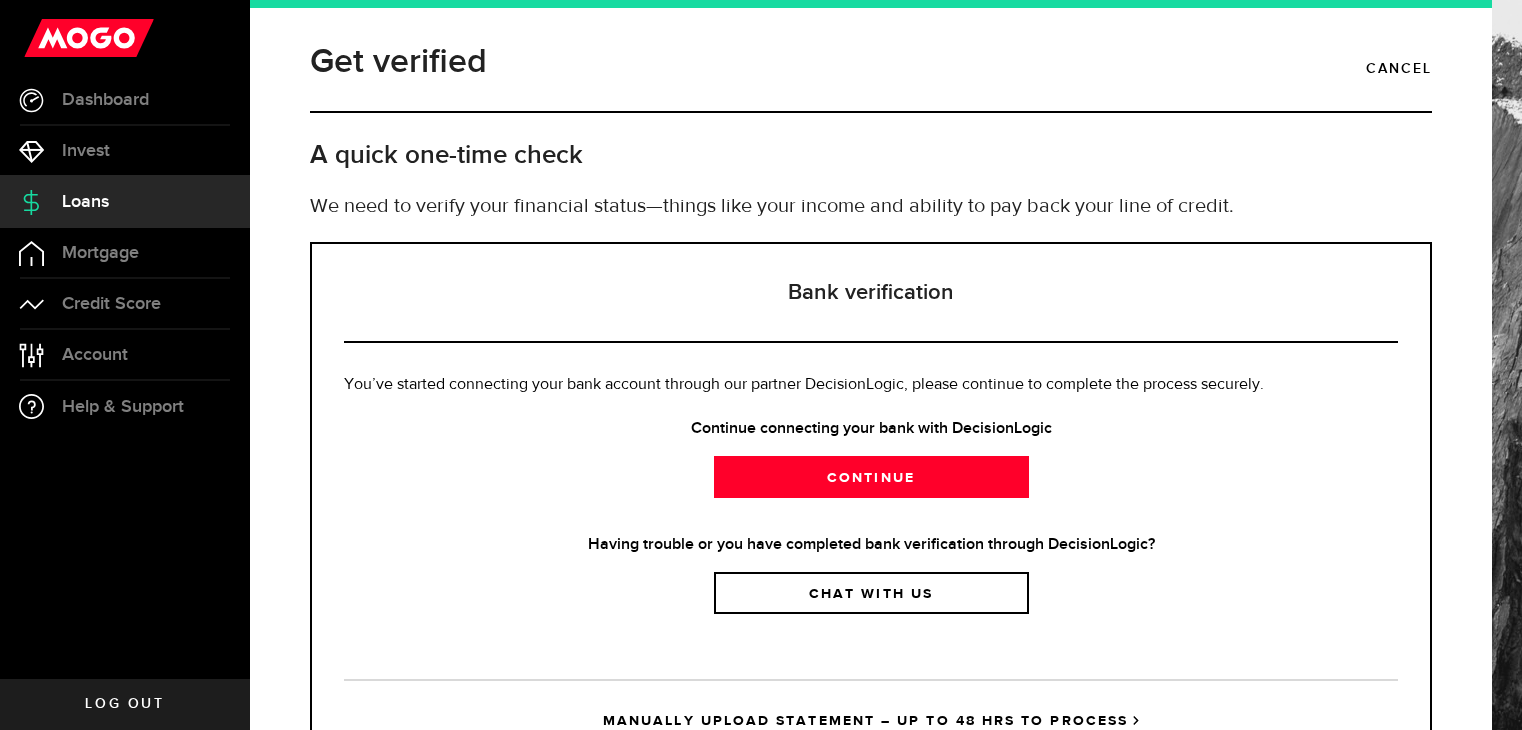scroll, scrollTop: 0, scrollLeft: 0, axis: both 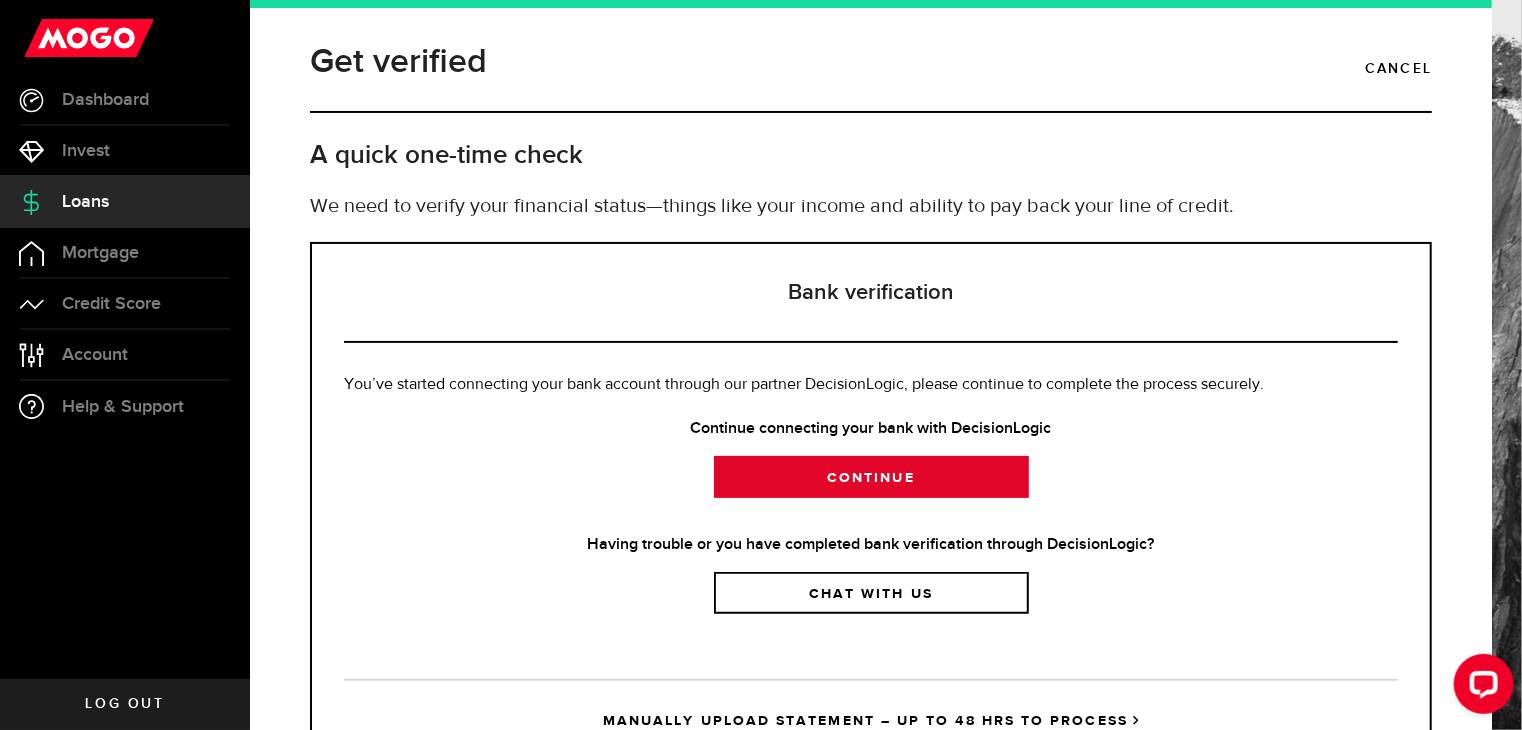 click on "Continue" at bounding box center [871, 477] 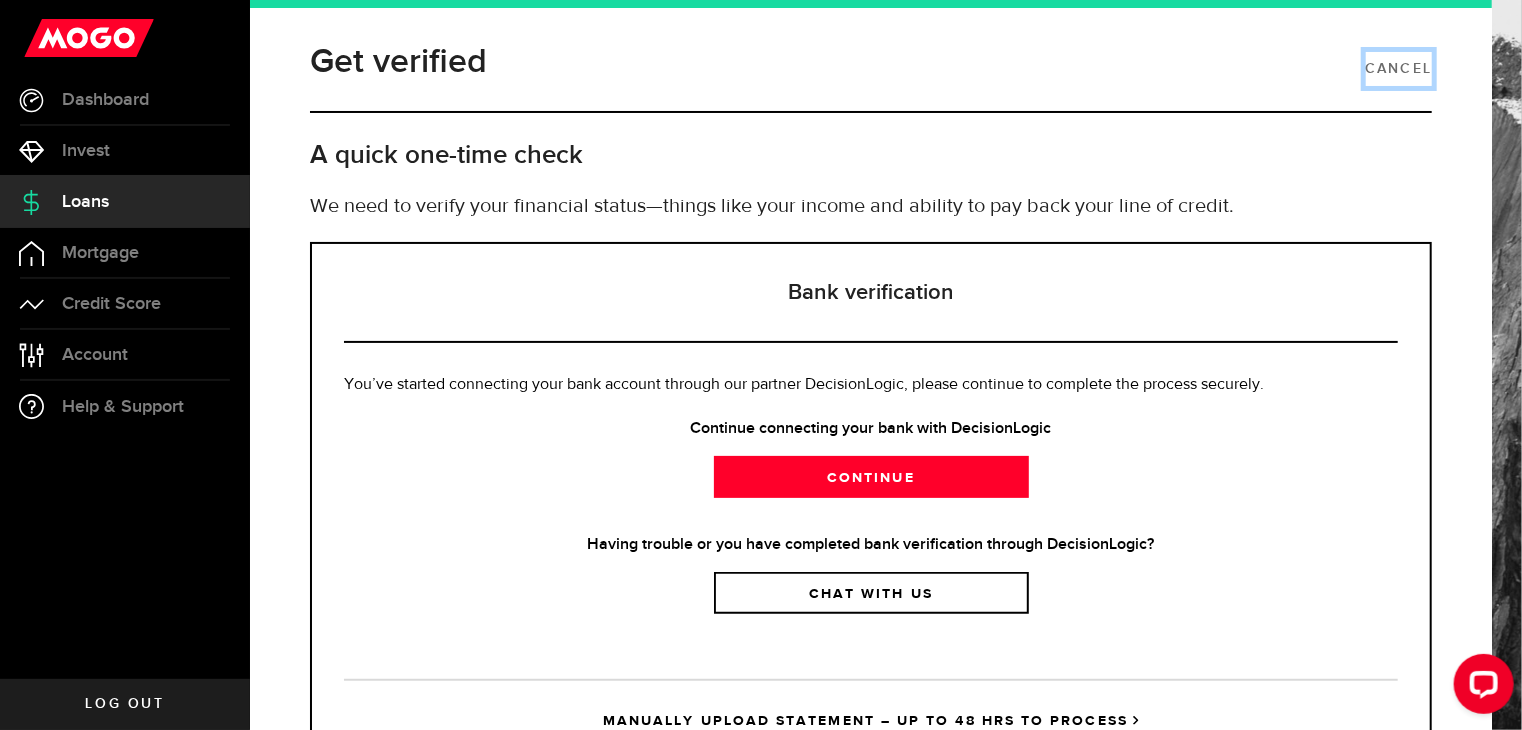 click on "Cancel" at bounding box center (1399, 69) 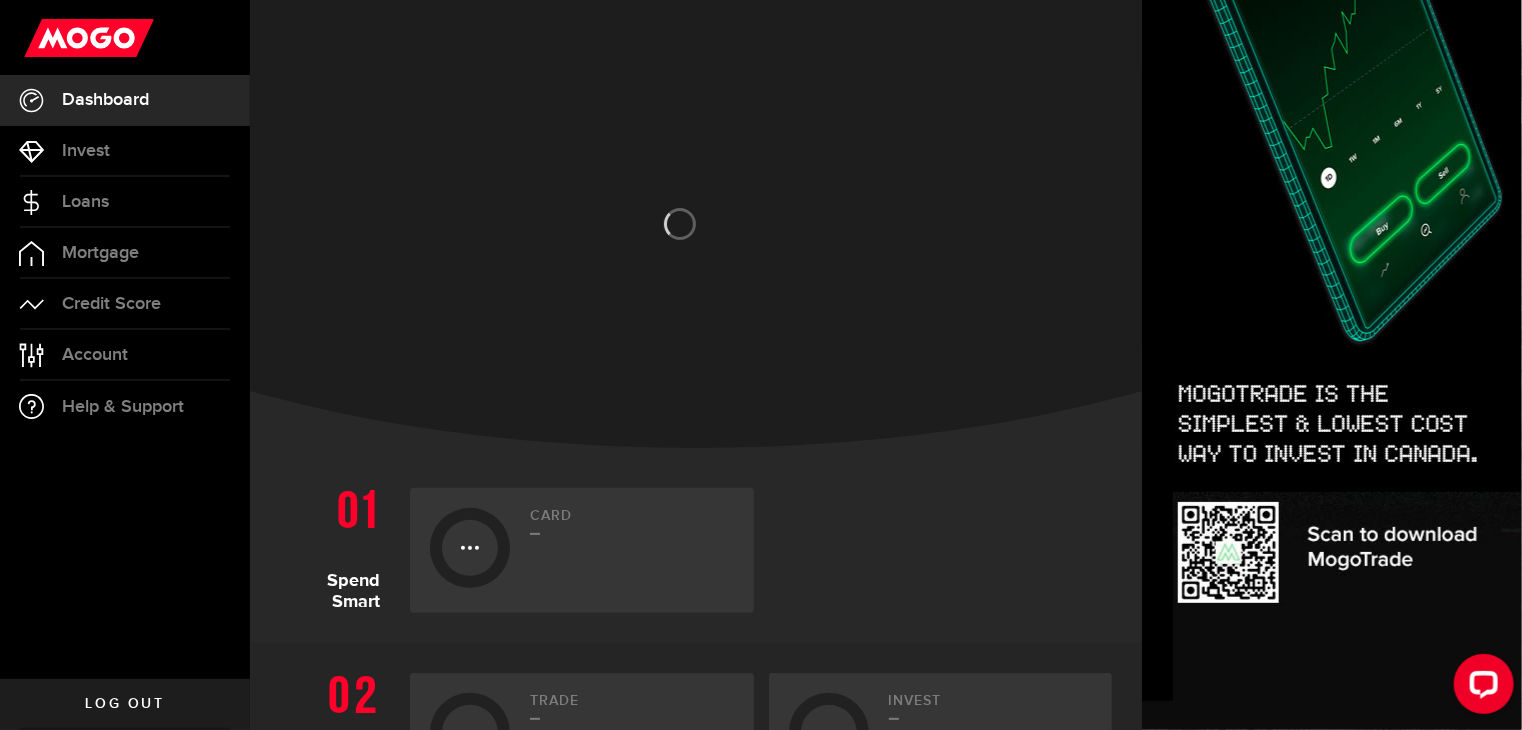 scroll, scrollTop: 0, scrollLeft: 0, axis: both 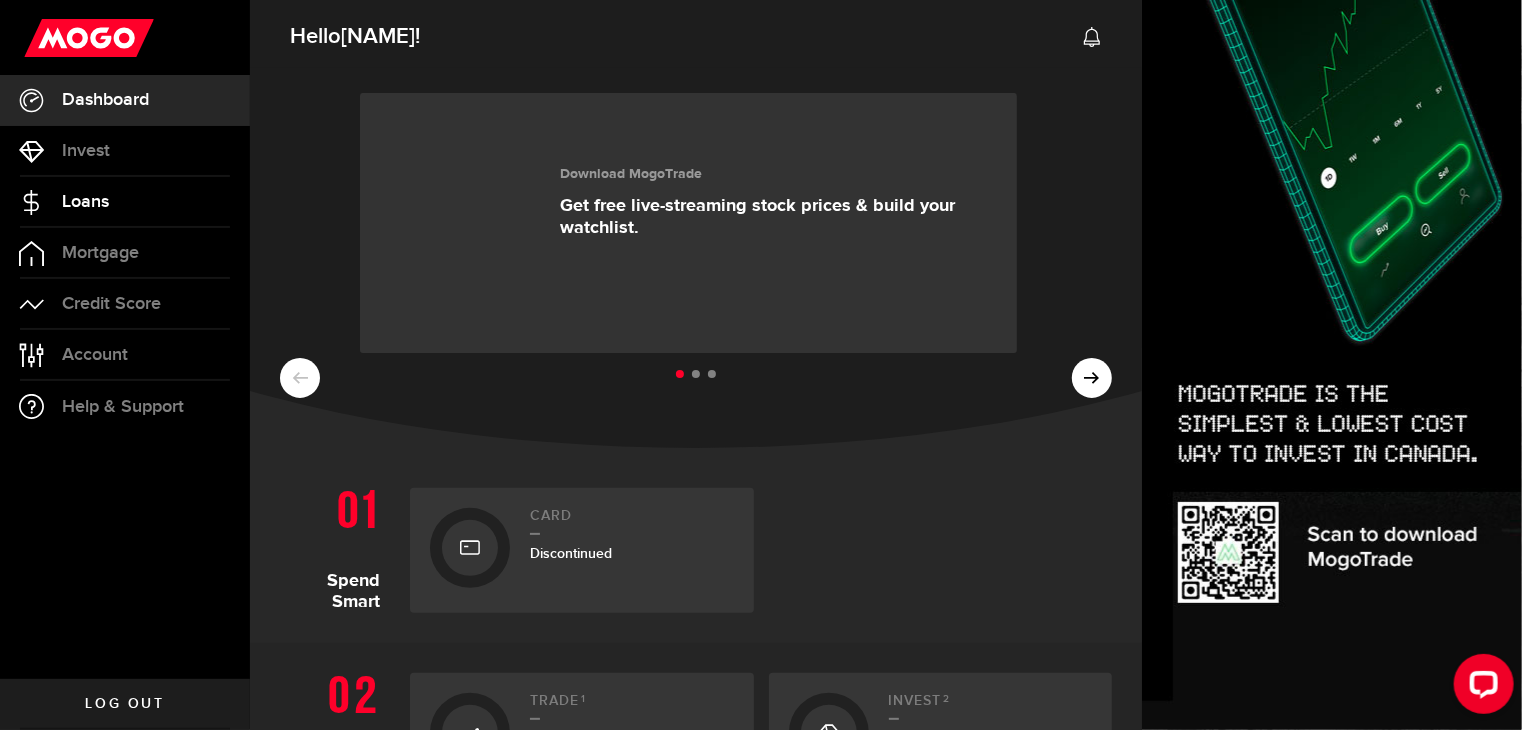 click on "Loans" at bounding box center [85, 202] 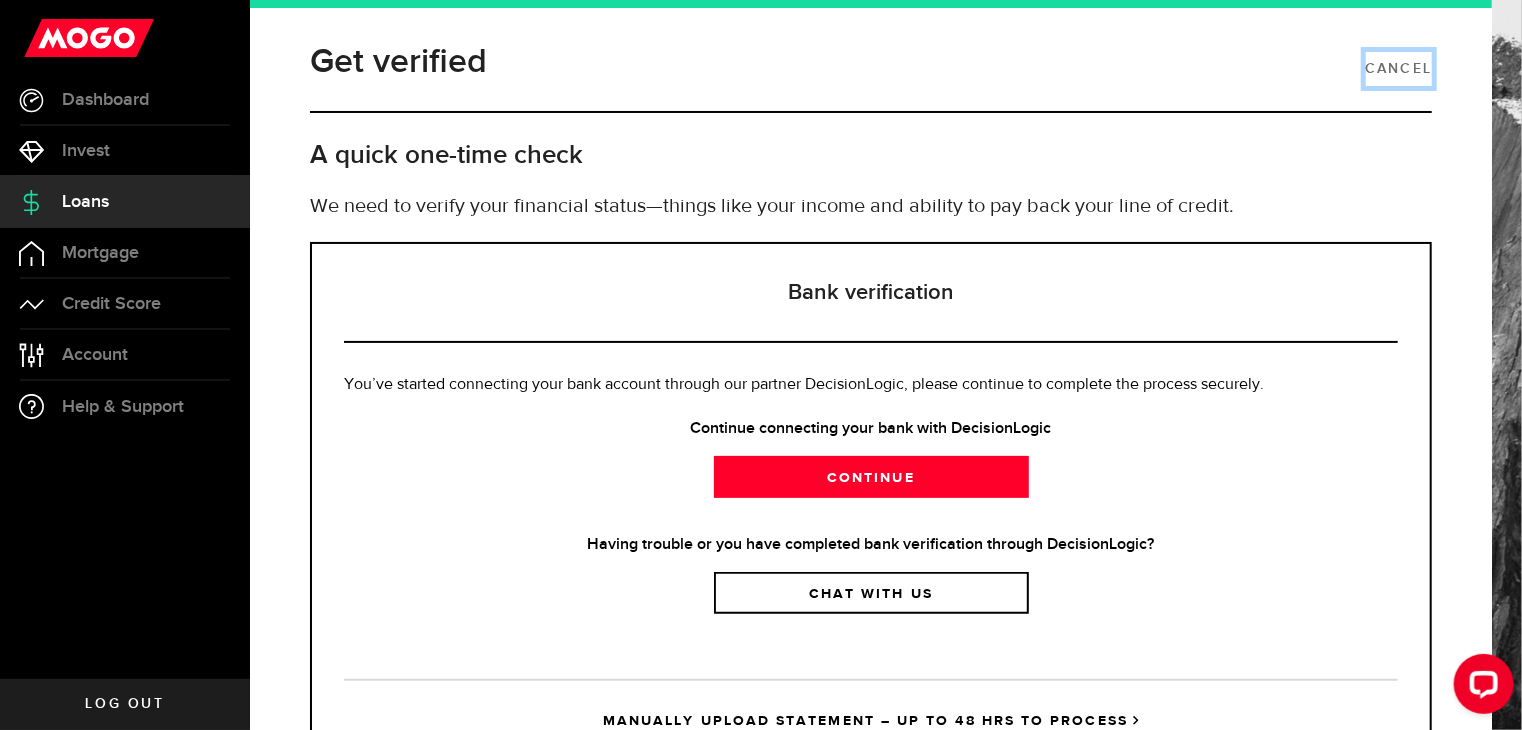 click on "Cancel" at bounding box center [1399, 69] 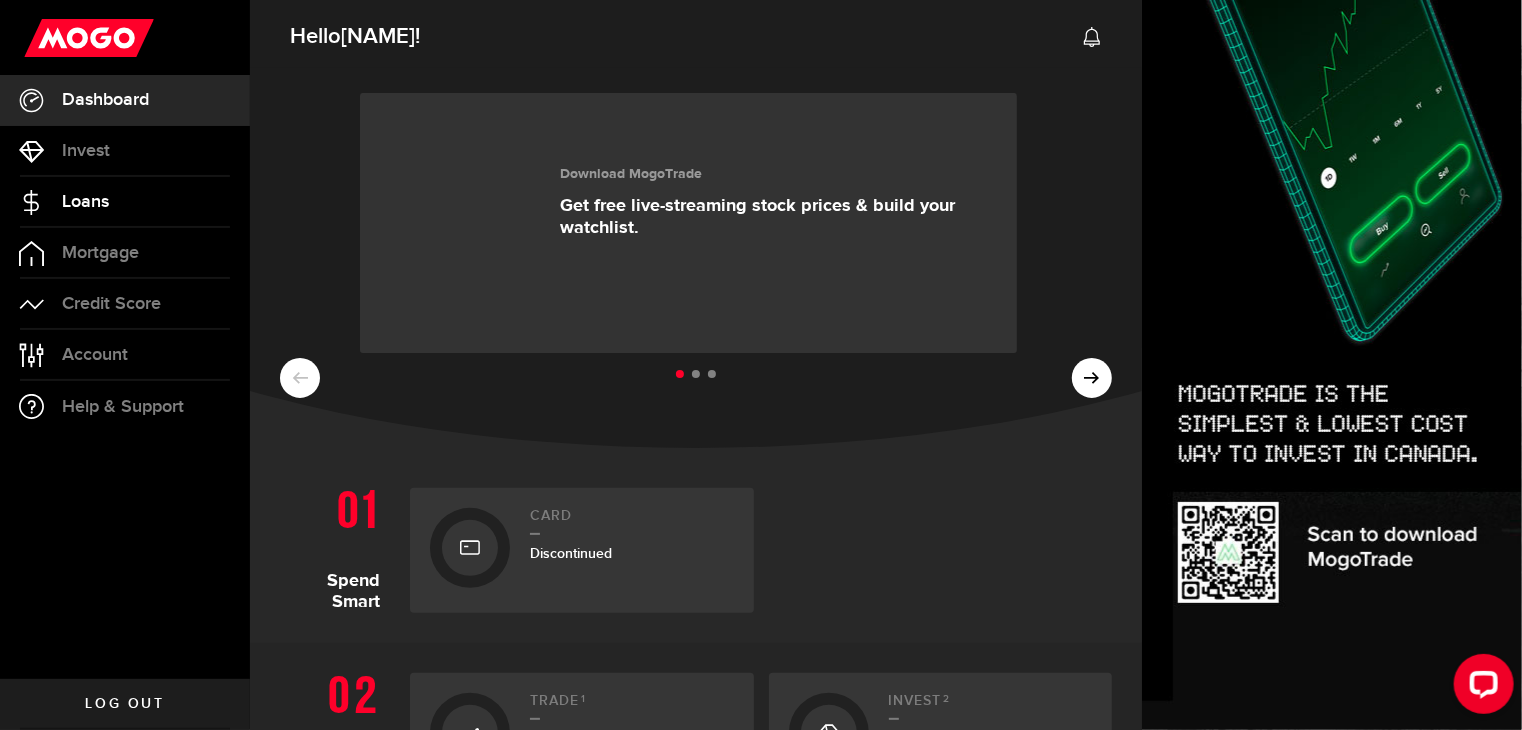 click on "Loans" at bounding box center (85, 202) 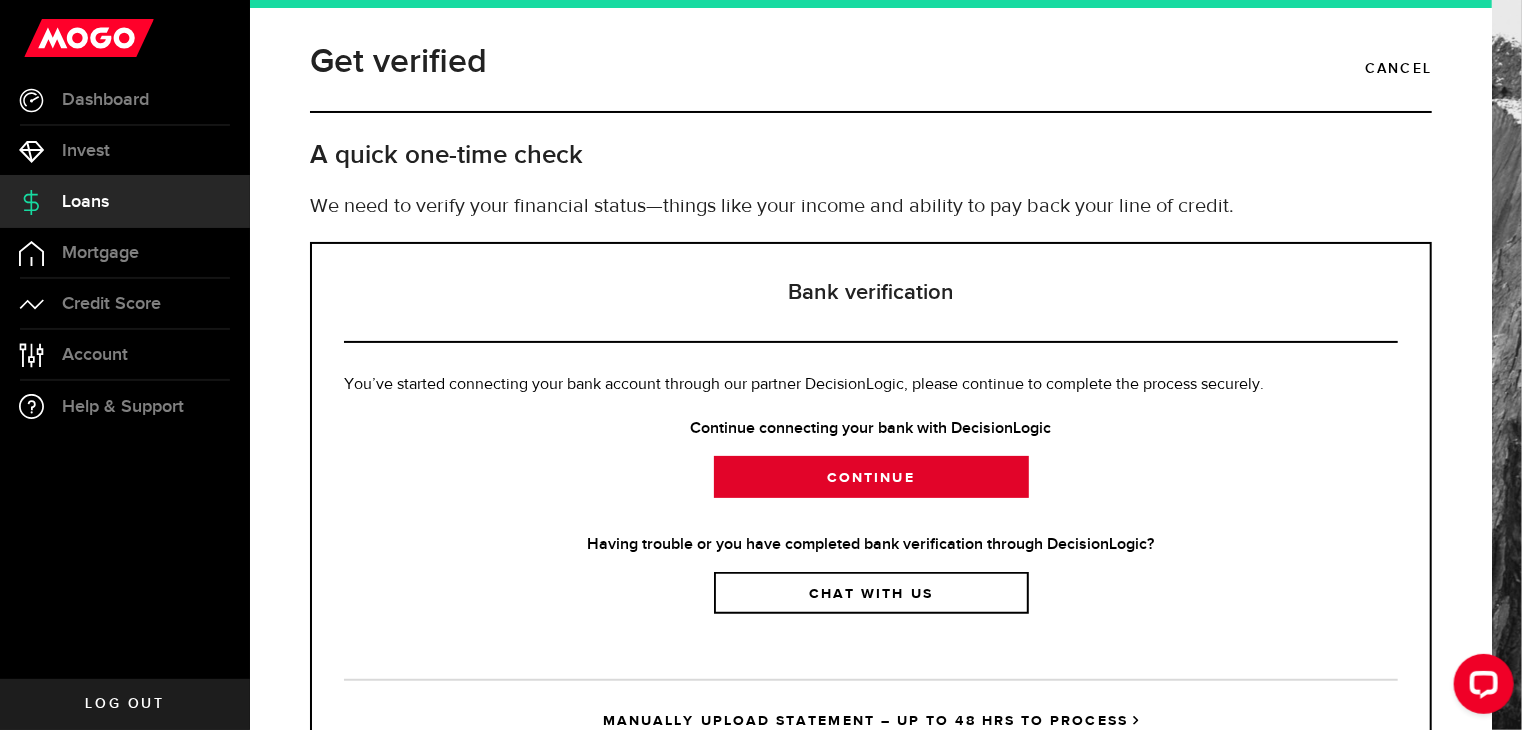 click on "Continue" at bounding box center [871, 477] 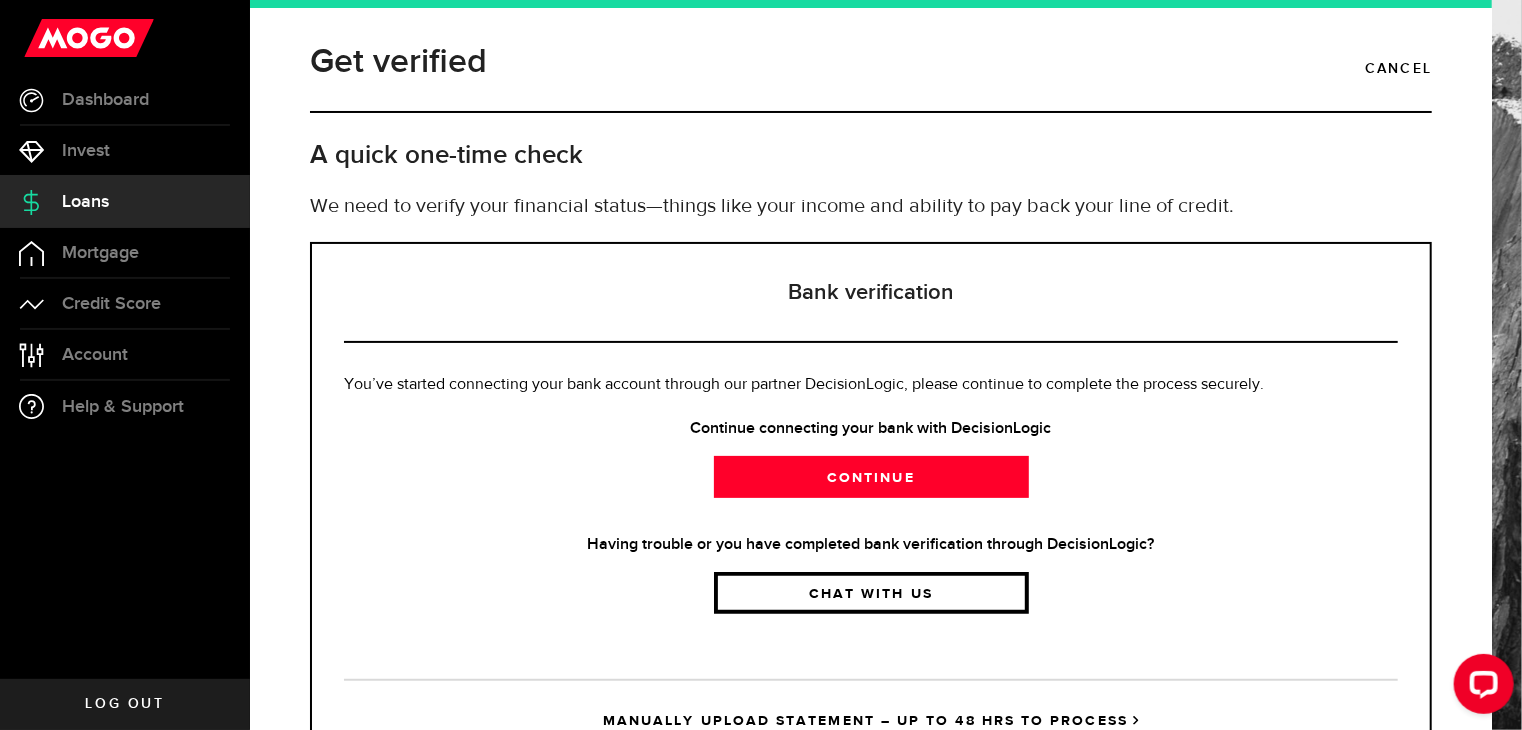 click on "Chat with us" at bounding box center [871, 593] 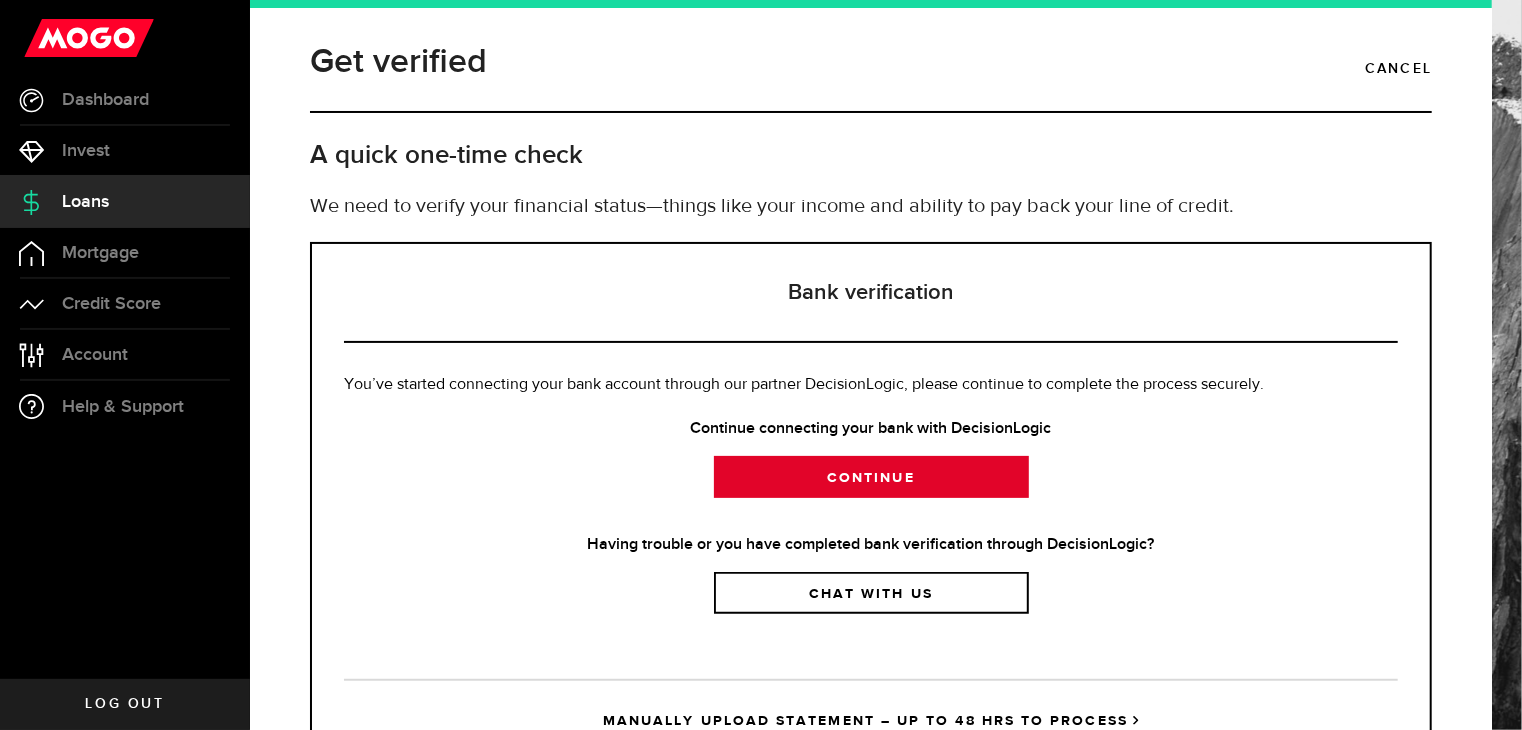 click on "Continue" at bounding box center [871, 477] 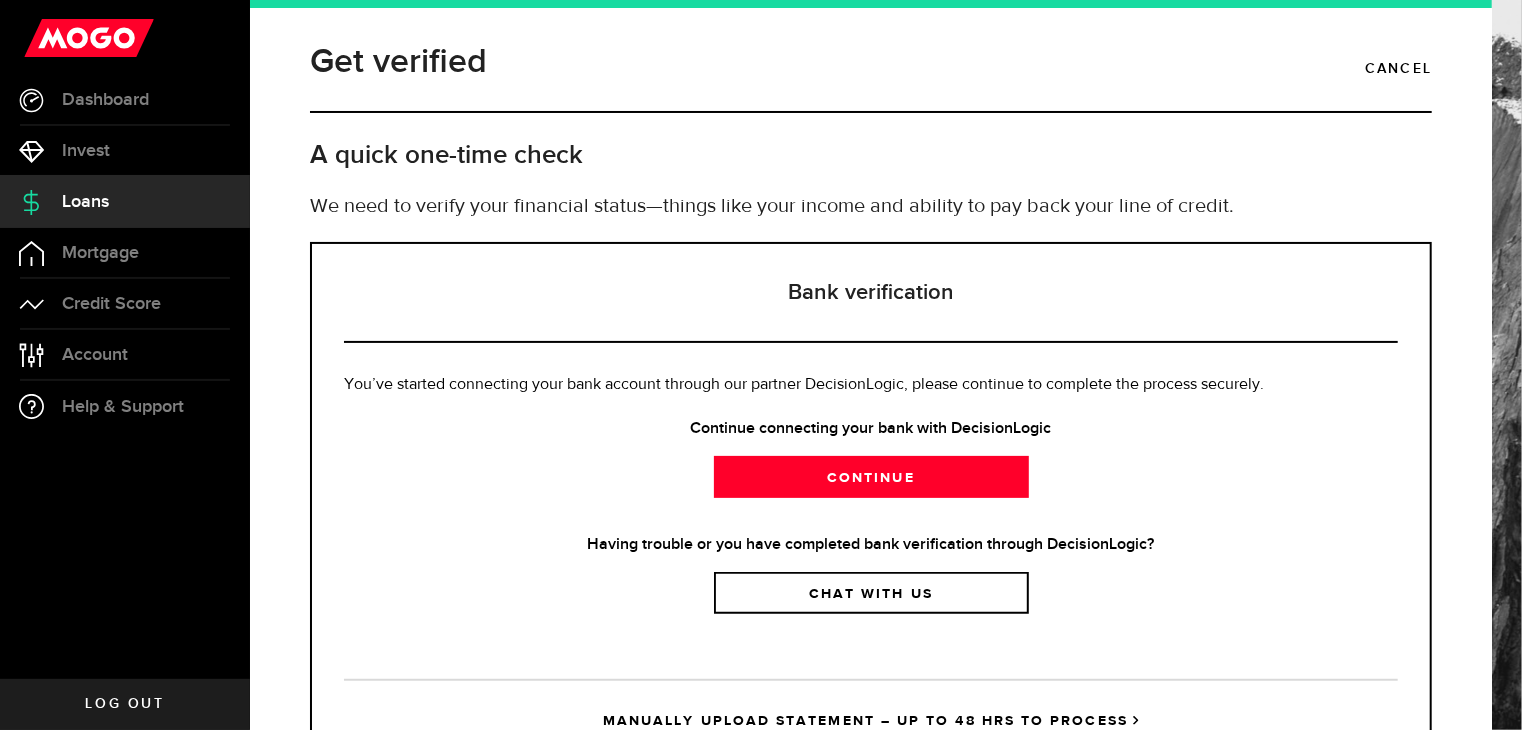 click on "Having trouble or you have completed bank verification through DecisionLogic?     Chat with us" at bounding box center (871, 573) 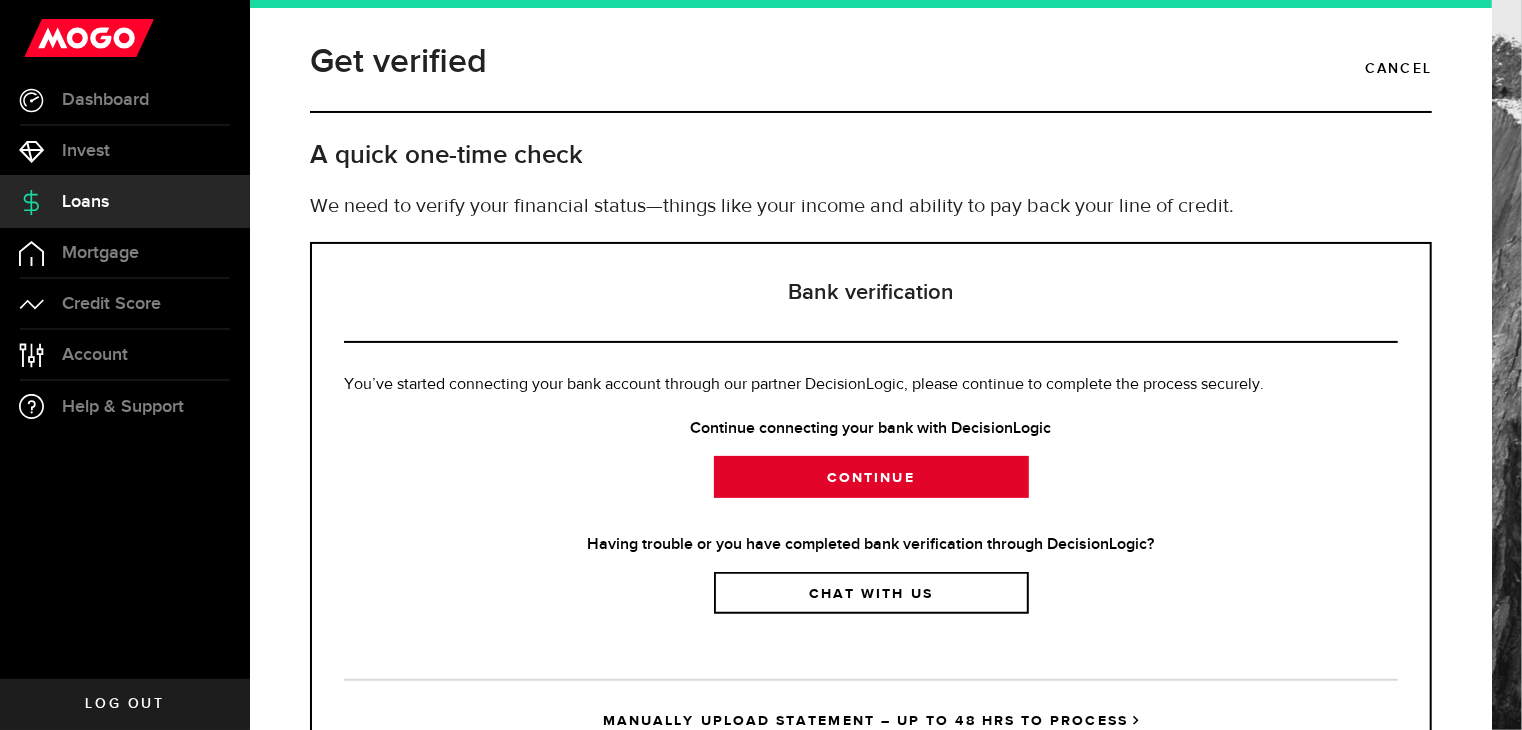 click on "Continue" at bounding box center (871, 477) 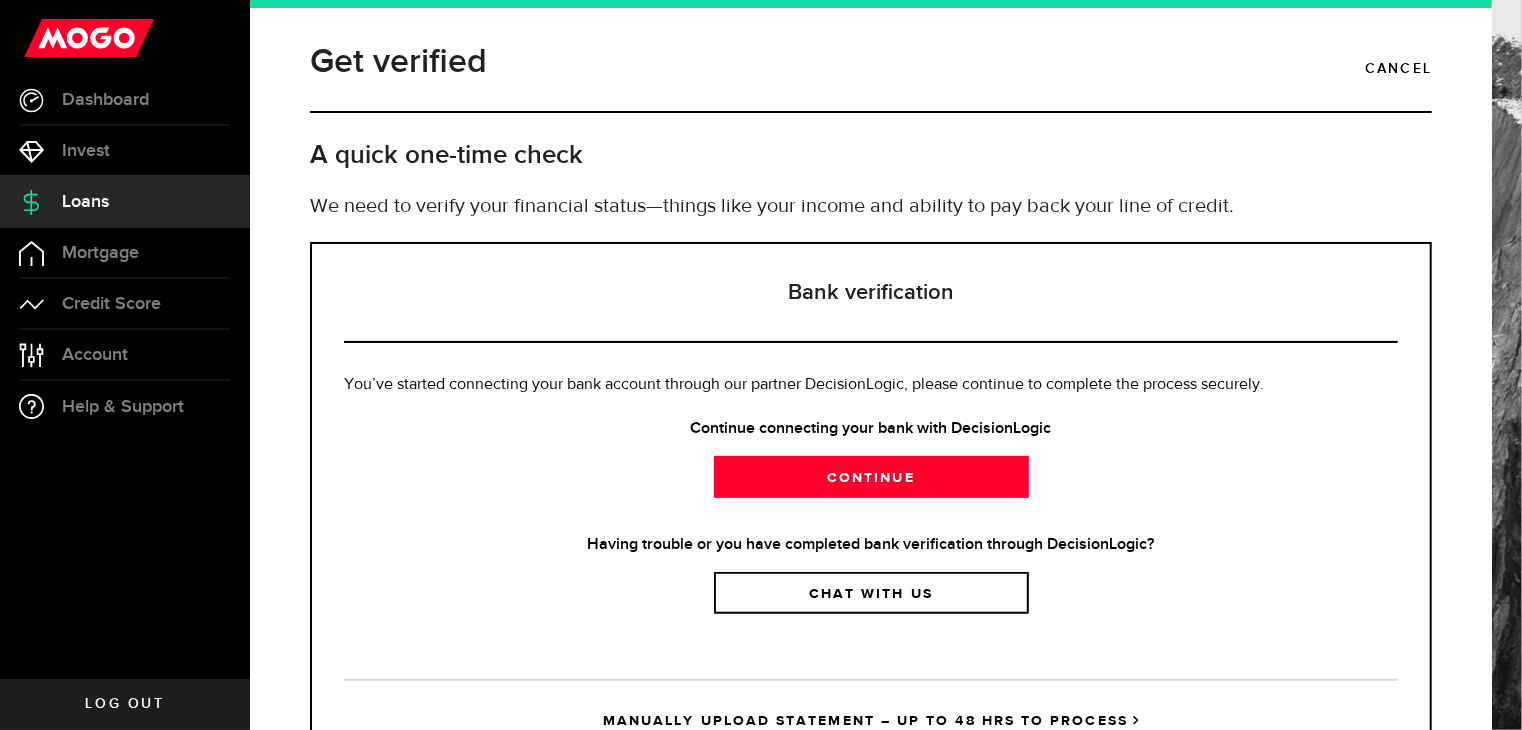 click on "Log out" at bounding box center [124, 704] 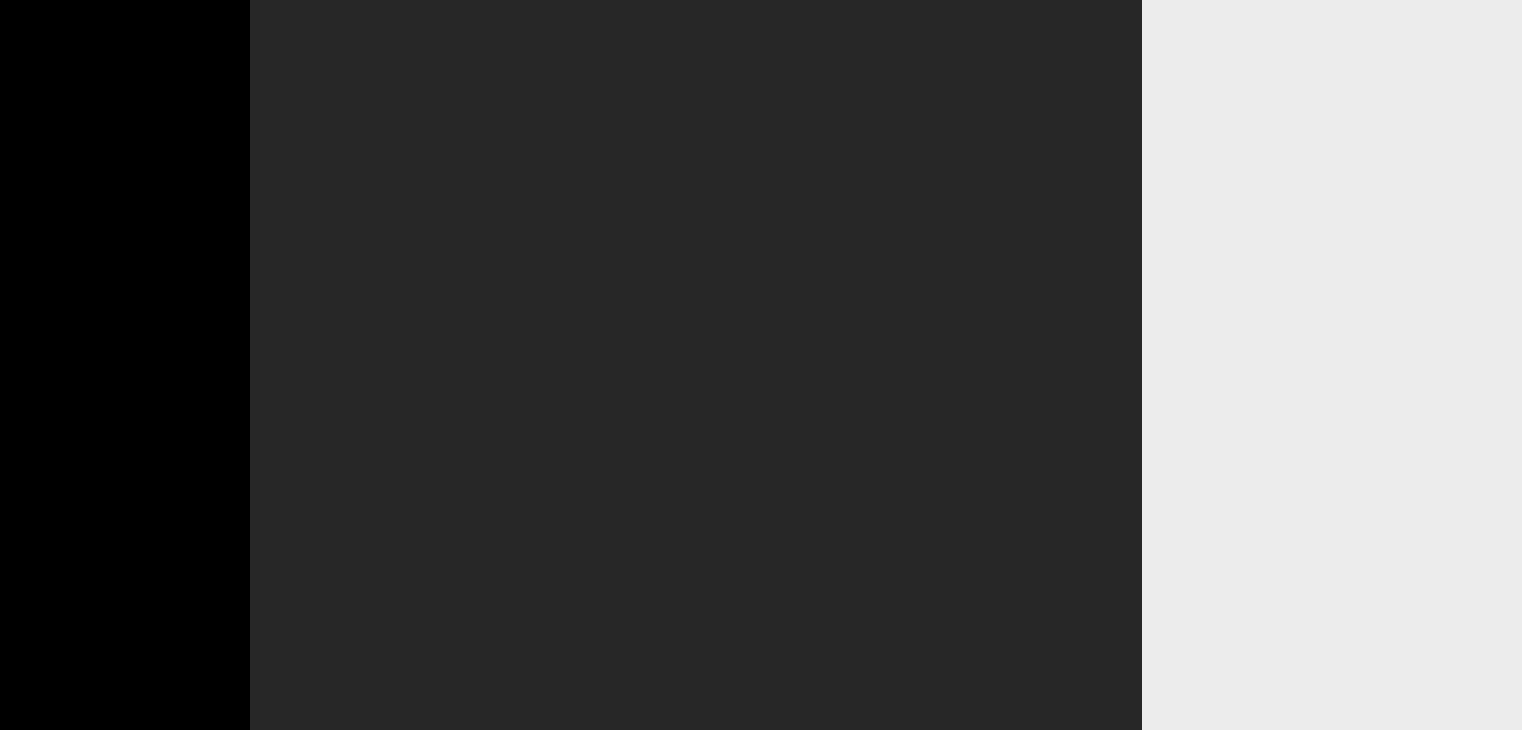 scroll, scrollTop: 0, scrollLeft: 0, axis: both 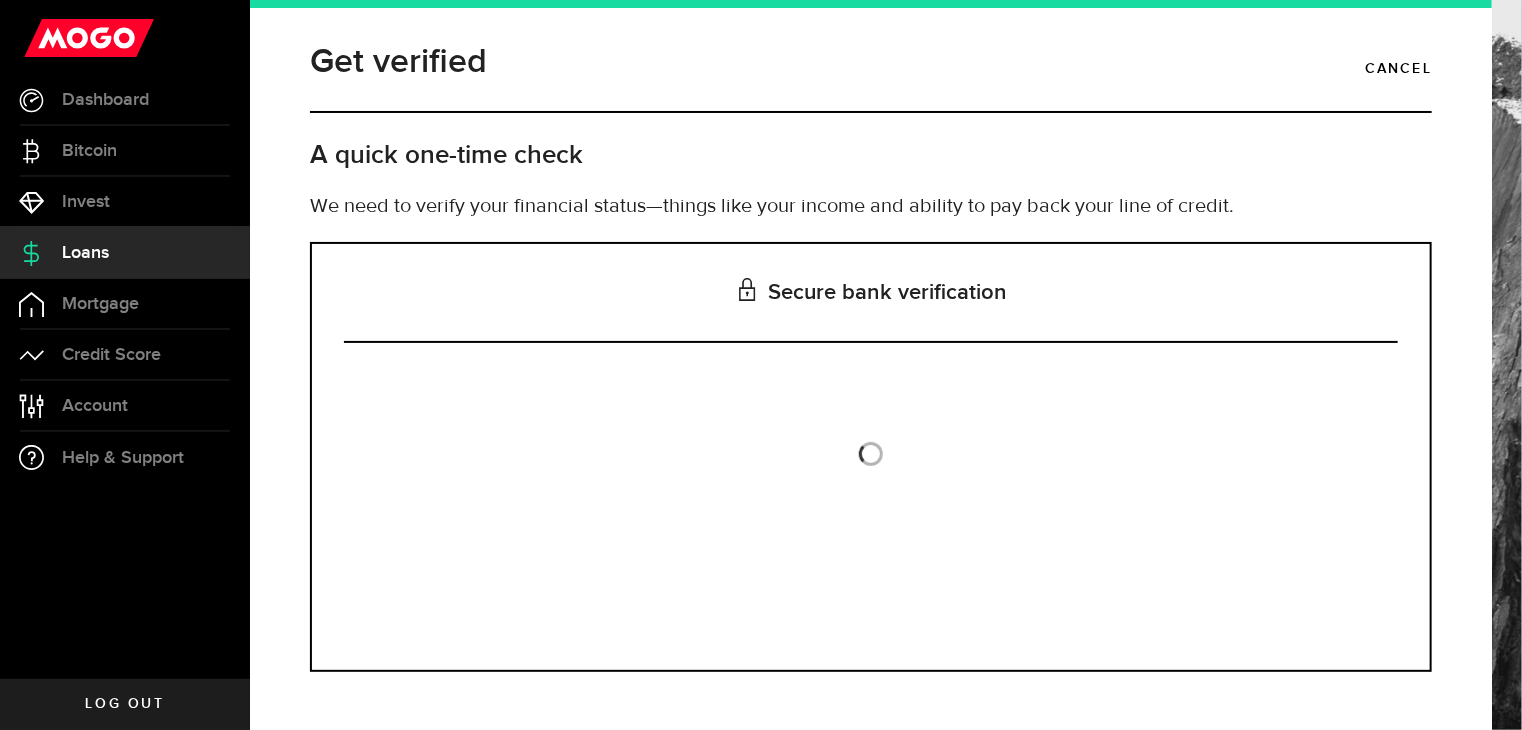 click on "Get verified Cancel" at bounding box center (871, 74) 